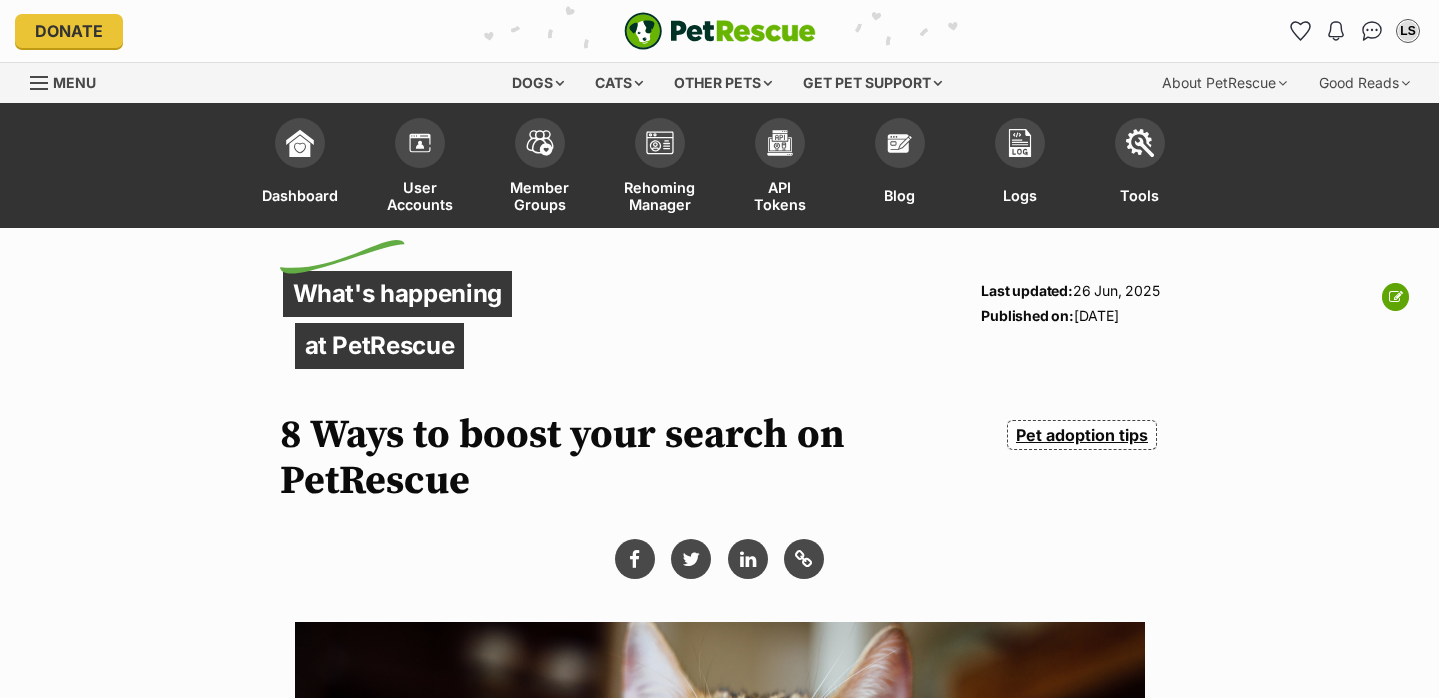 scroll, scrollTop: 0, scrollLeft: 0, axis: both 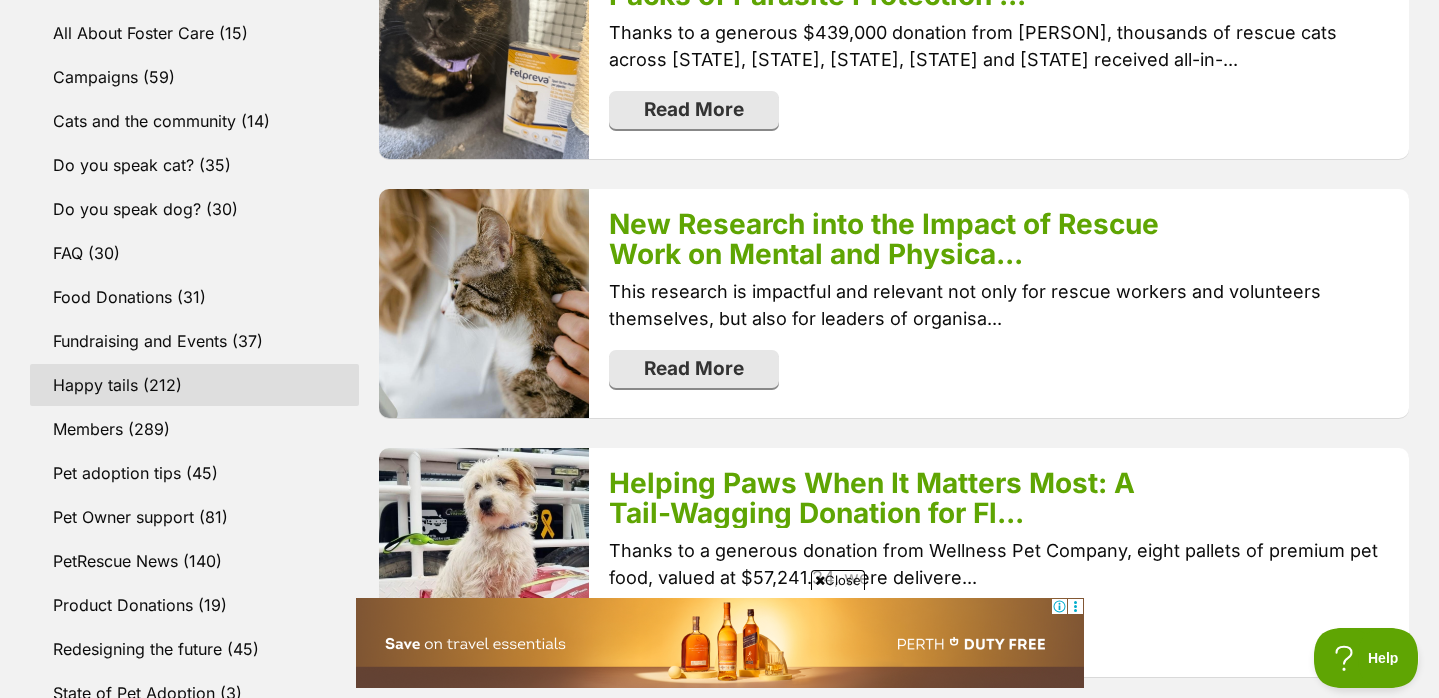 click on "Happy tails (212)" at bounding box center (194, 385) 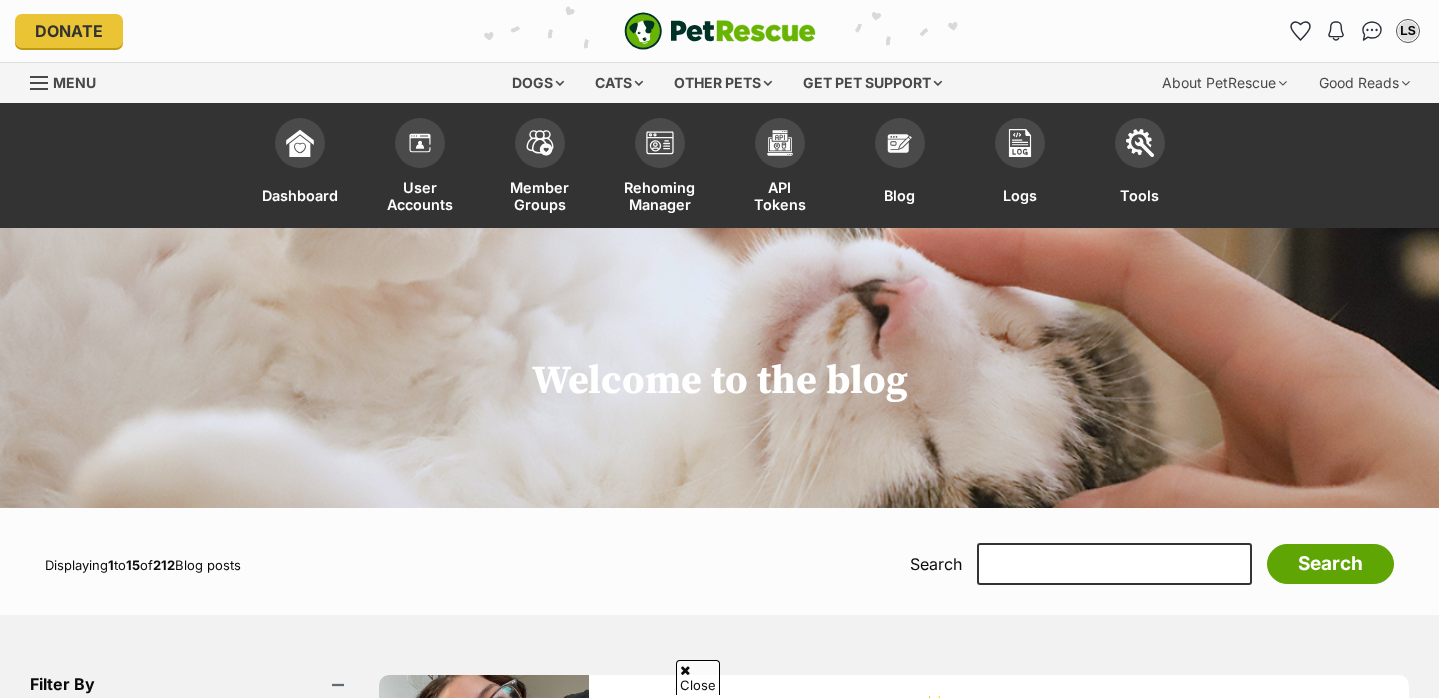 scroll, scrollTop: 3848, scrollLeft: 0, axis: vertical 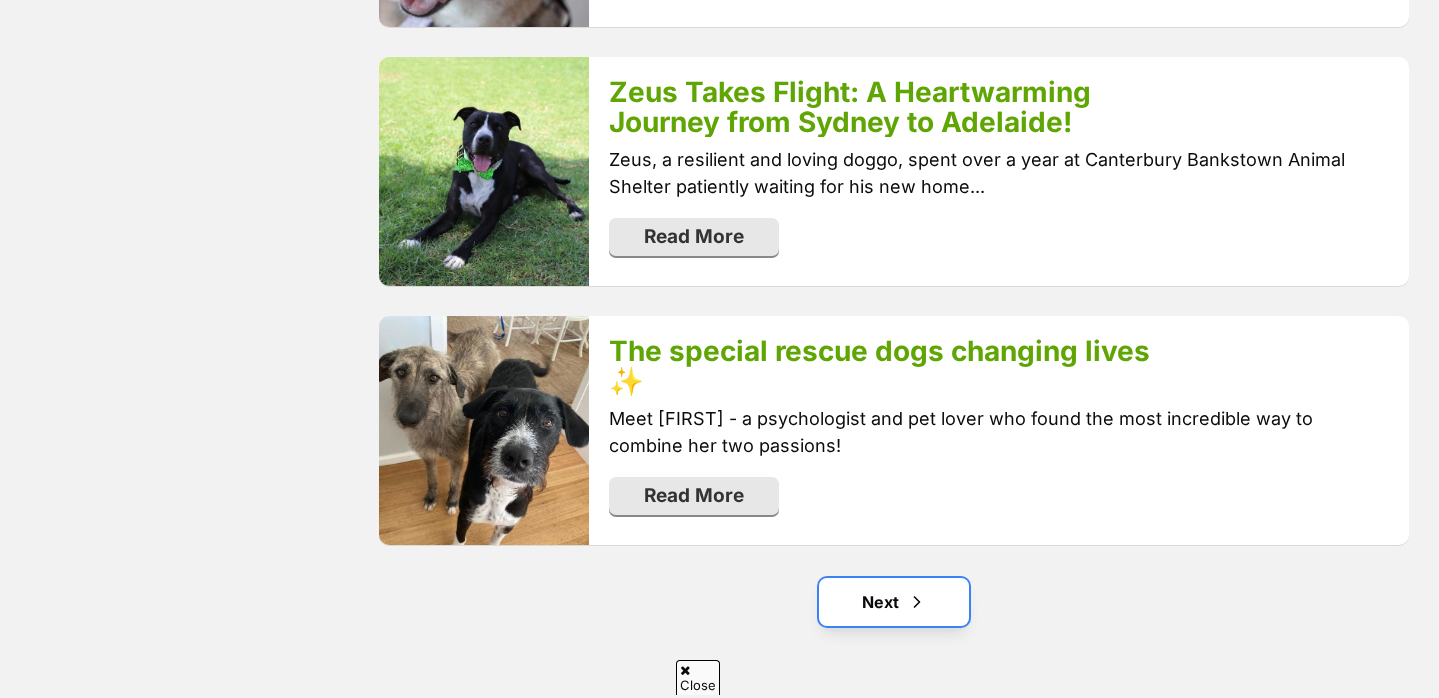 click on "Next" at bounding box center (894, 602) 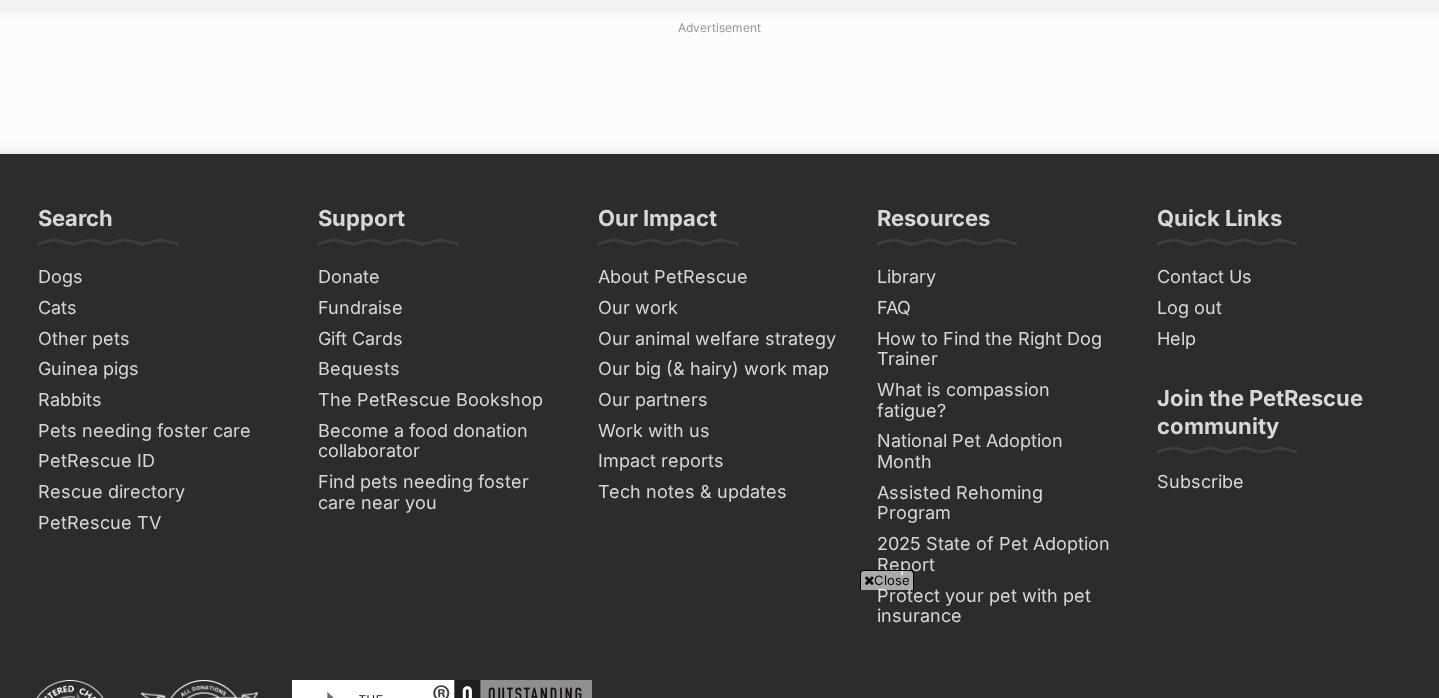 scroll, scrollTop: 4502, scrollLeft: 0, axis: vertical 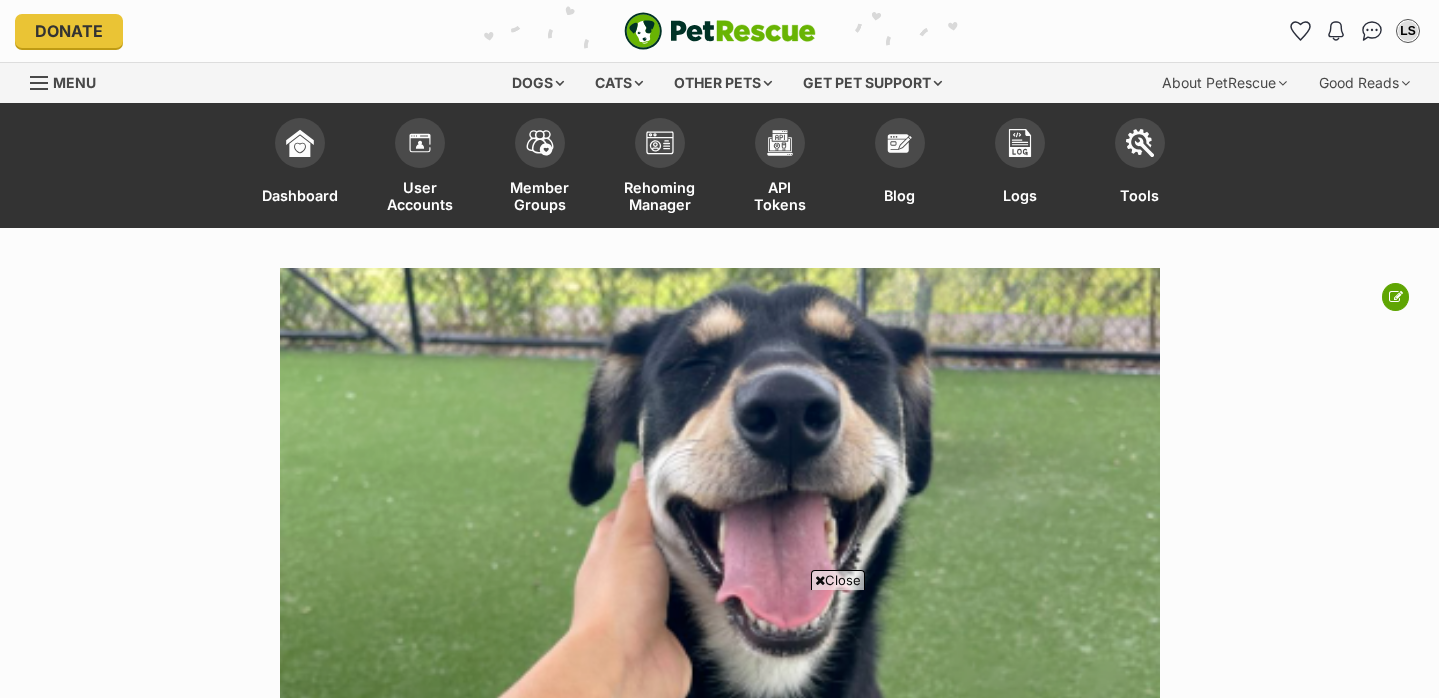 click on "Love Knows No Breed" at bounding box center [719, 1583] 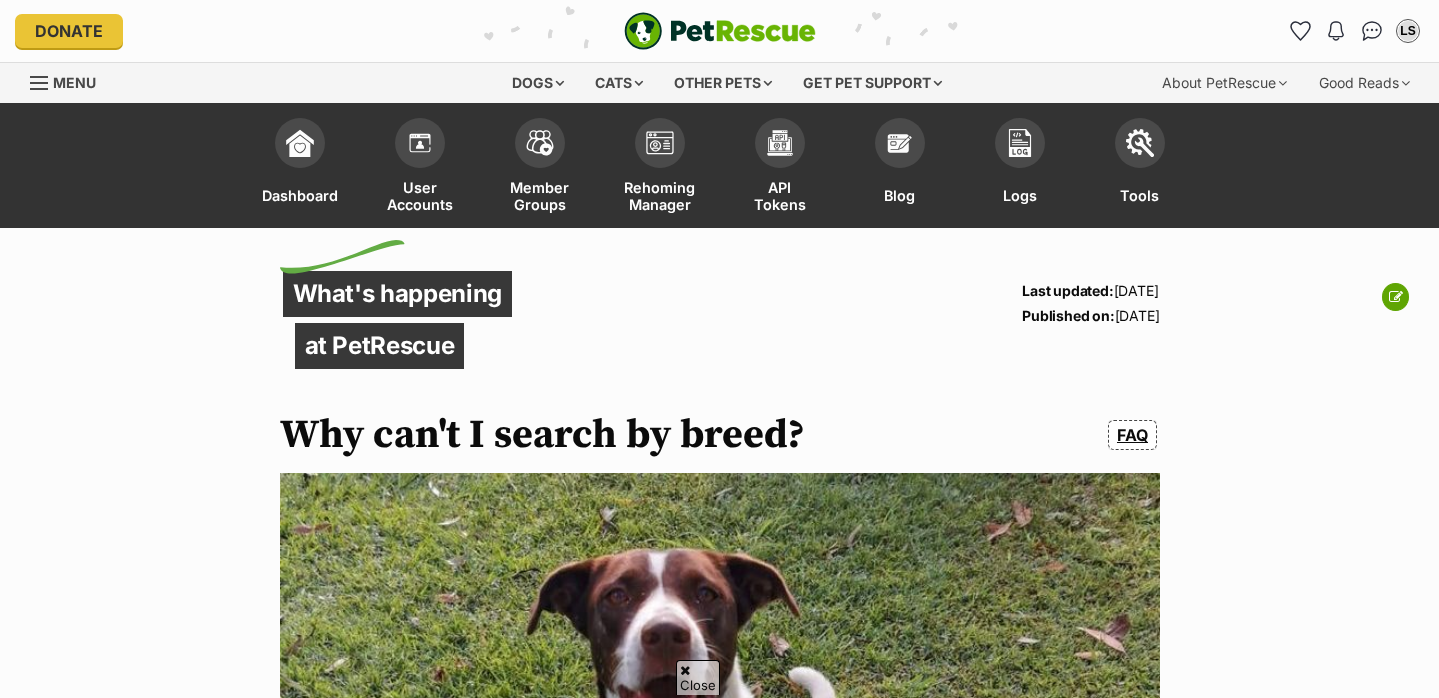 scroll, scrollTop: 2725, scrollLeft: 0, axis: vertical 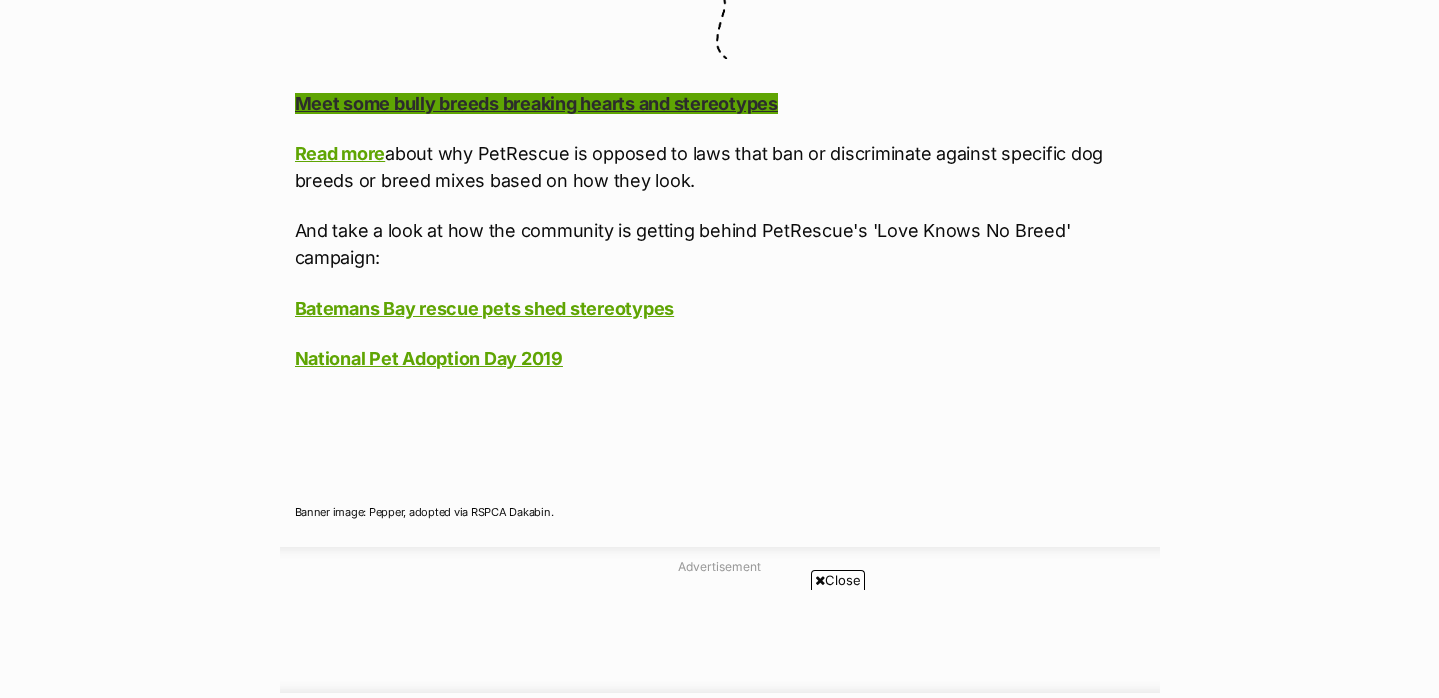 click on "Meet some bully breeds breaking hearts and stereotypes" at bounding box center [536, 103] 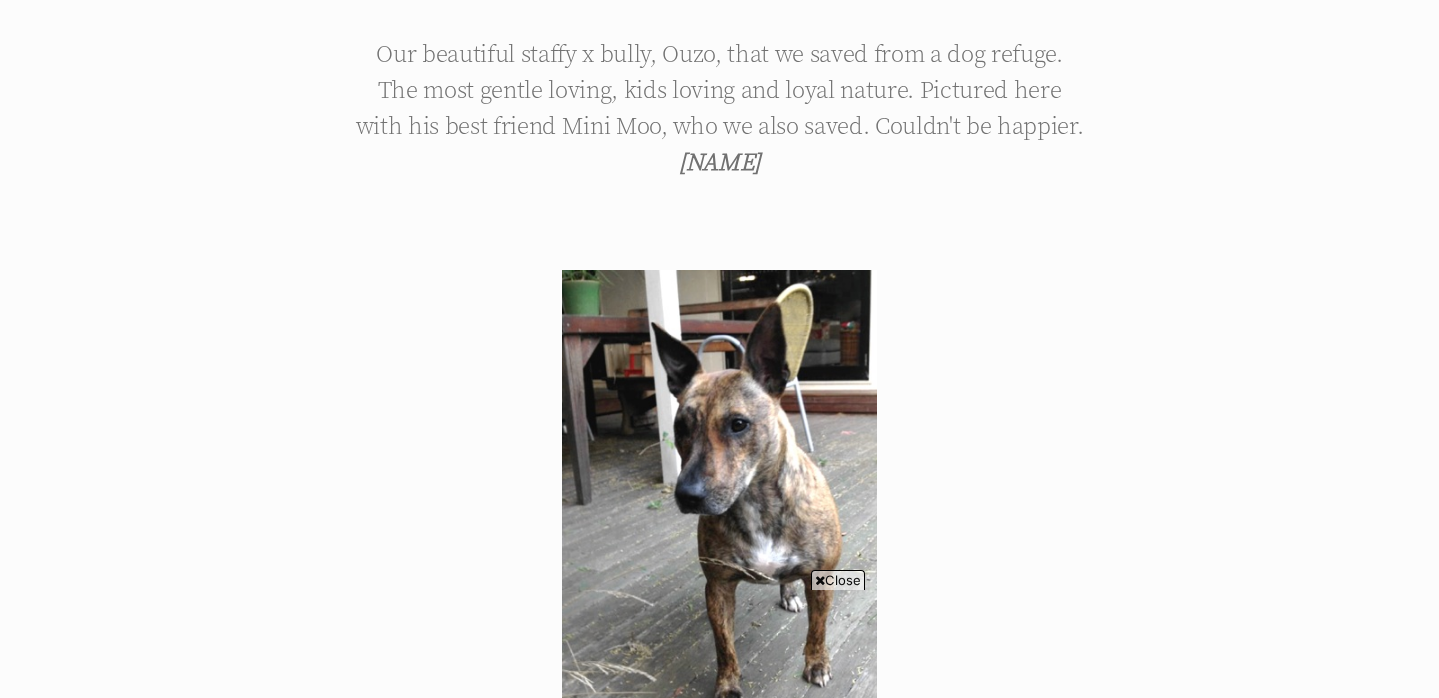 scroll, scrollTop: 5791, scrollLeft: 0, axis: vertical 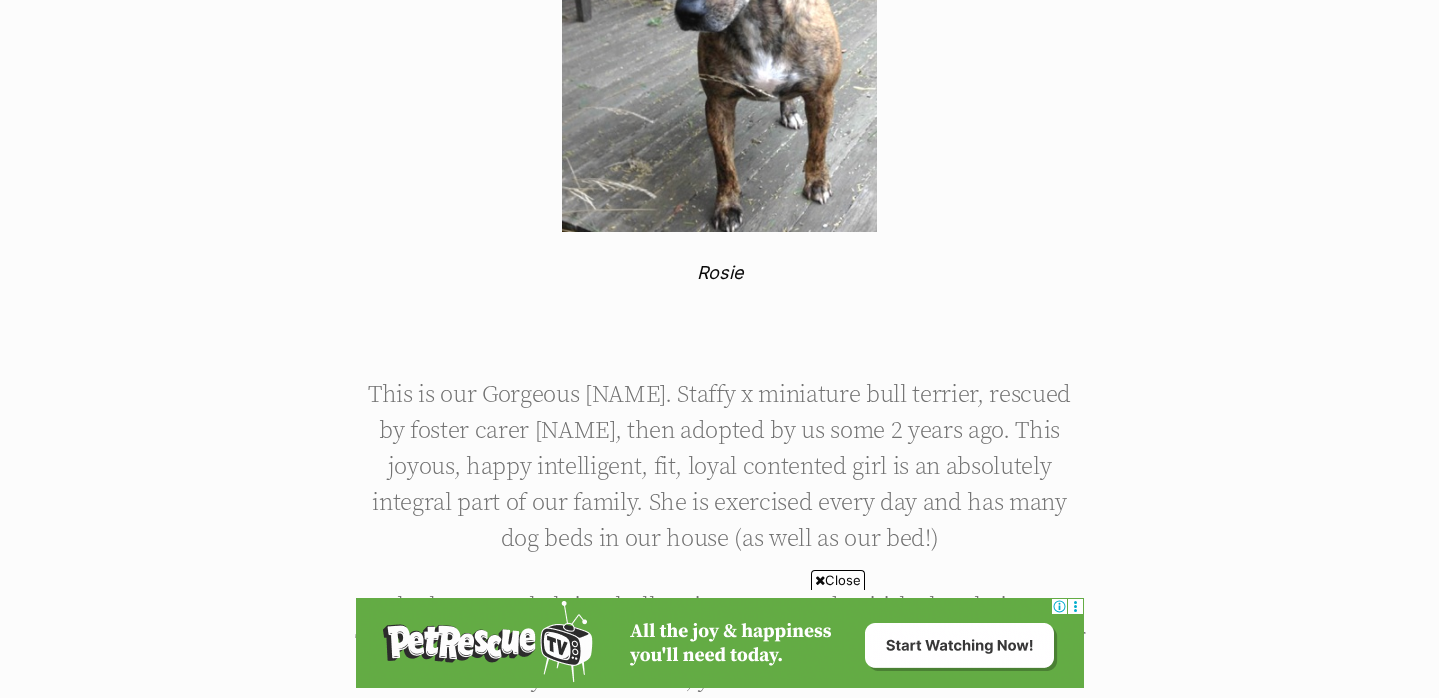 click on "The big heart behind the Staffy smile" at bounding box center [737, -5634] 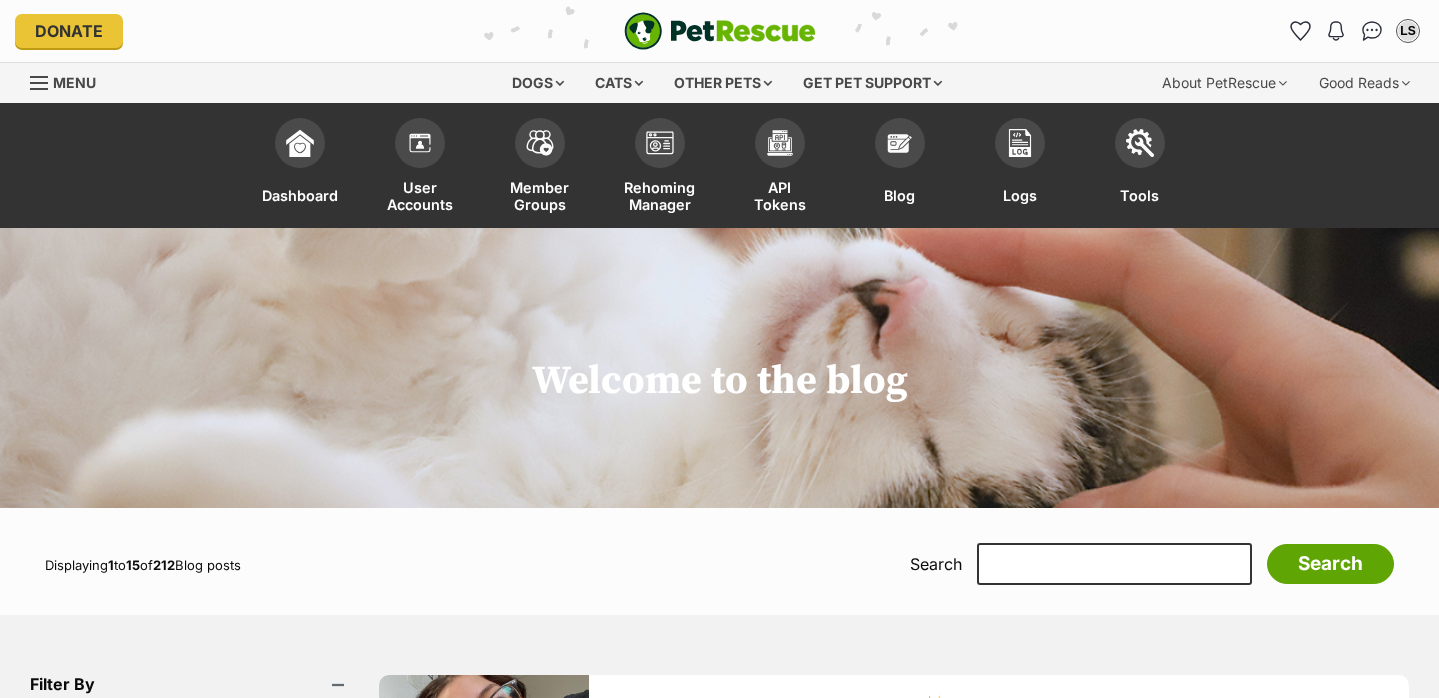 scroll, scrollTop: 0, scrollLeft: 0, axis: both 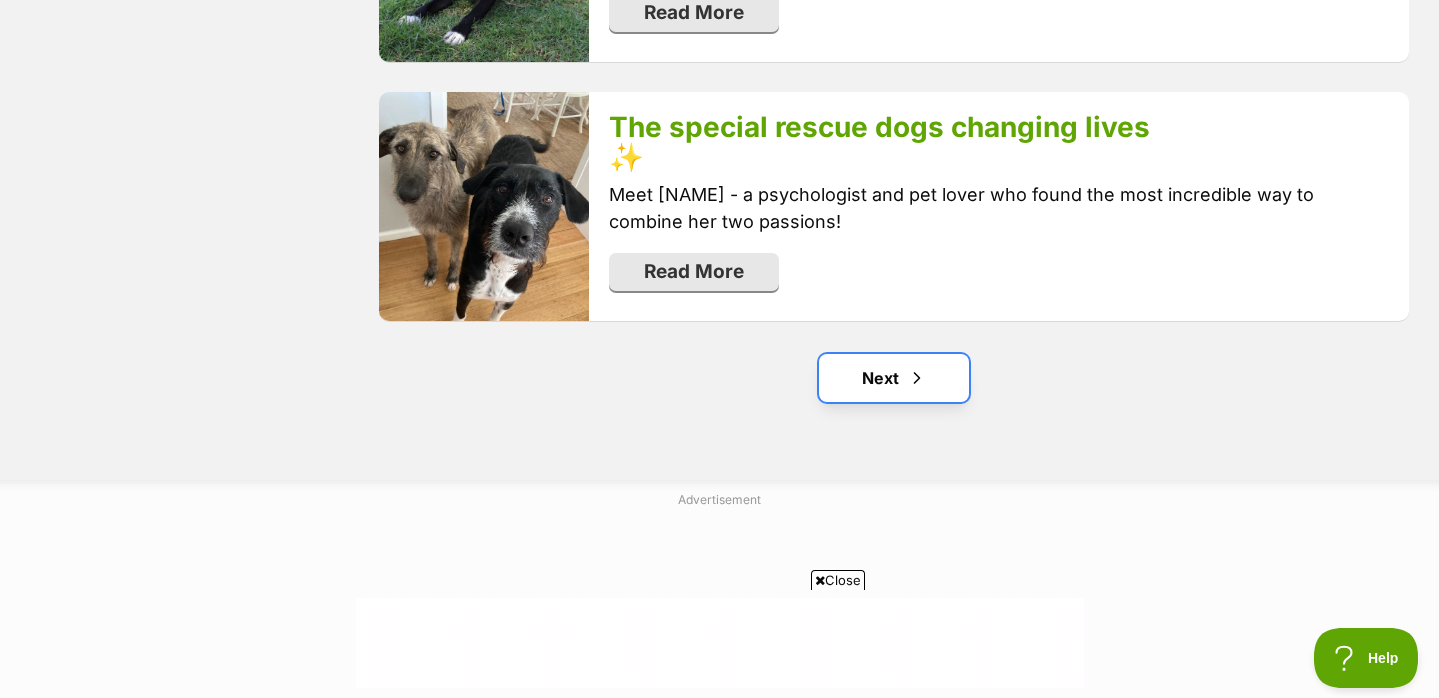 click at bounding box center [917, 378] 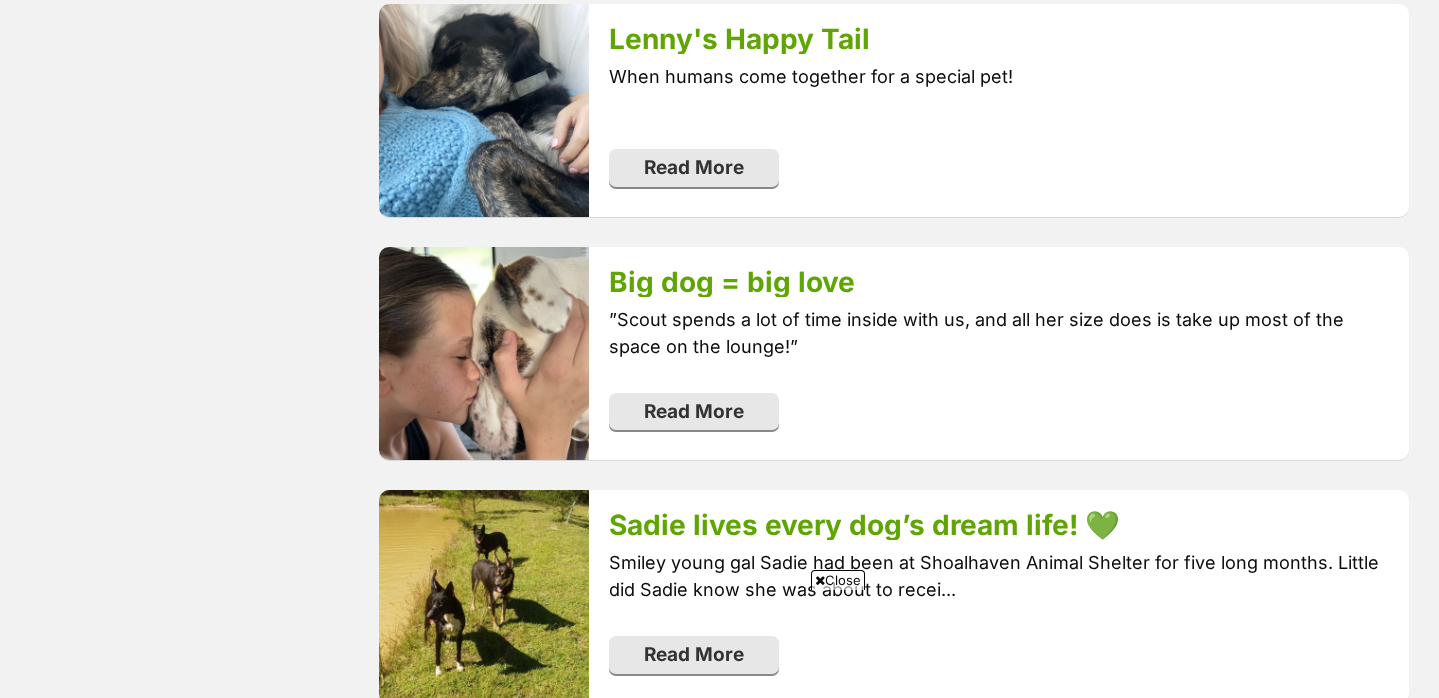 scroll, scrollTop: 3411, scrollLeft: 0, axis: vertical 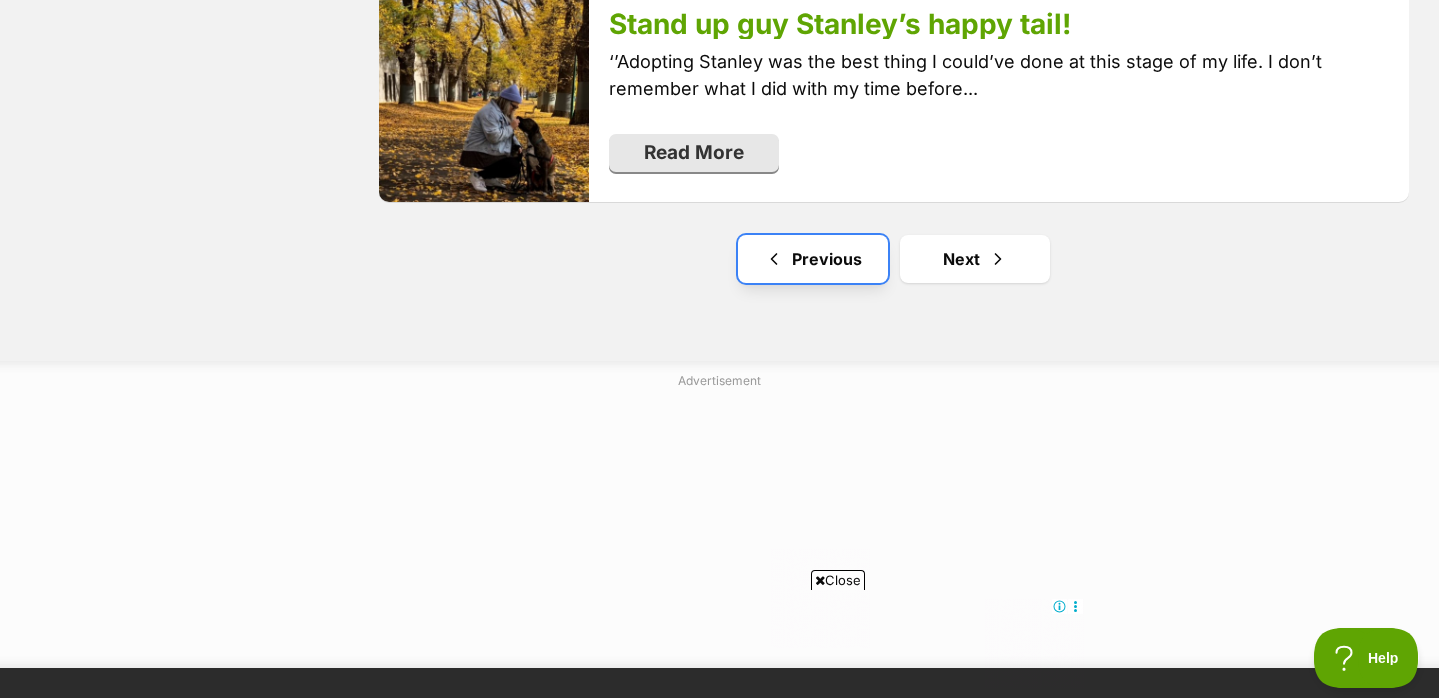 click on "Previous" at bounding box center (813, 259) 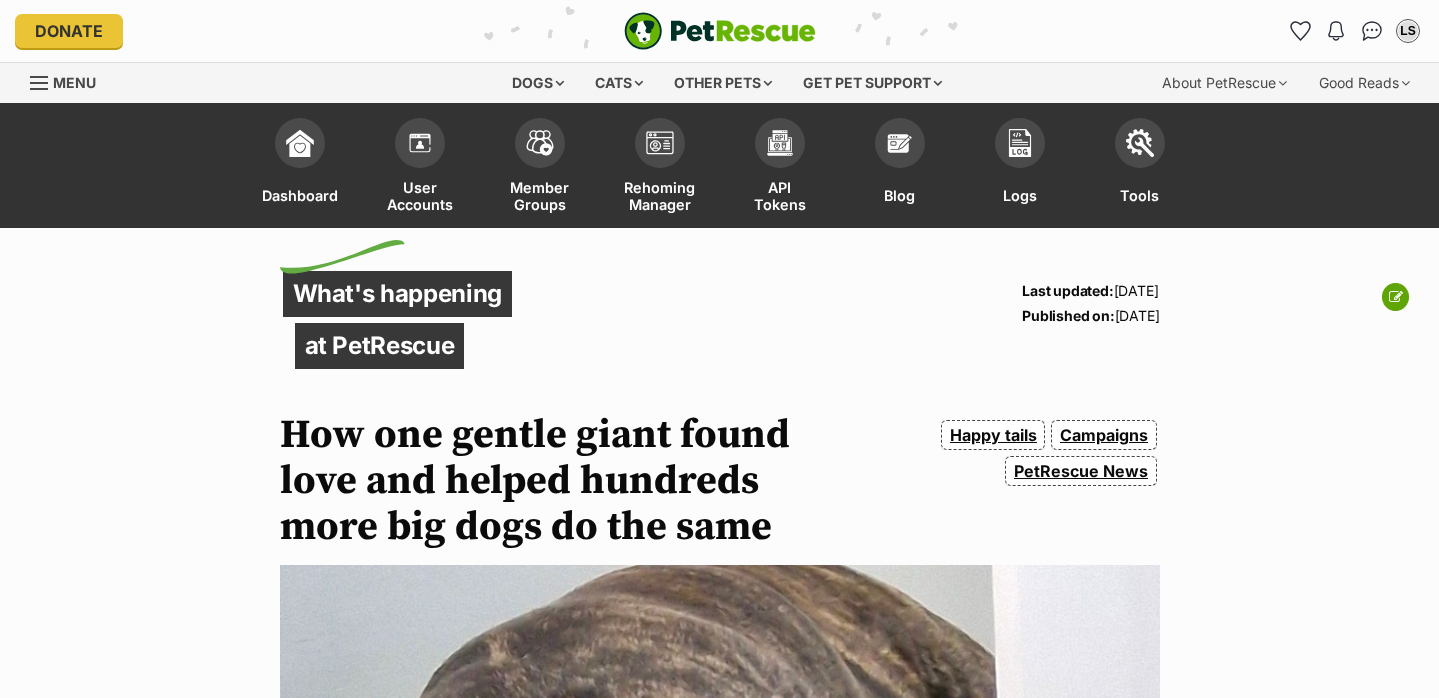 scroll, scrollTop: 0, scrollLeft: 0, axis: both 